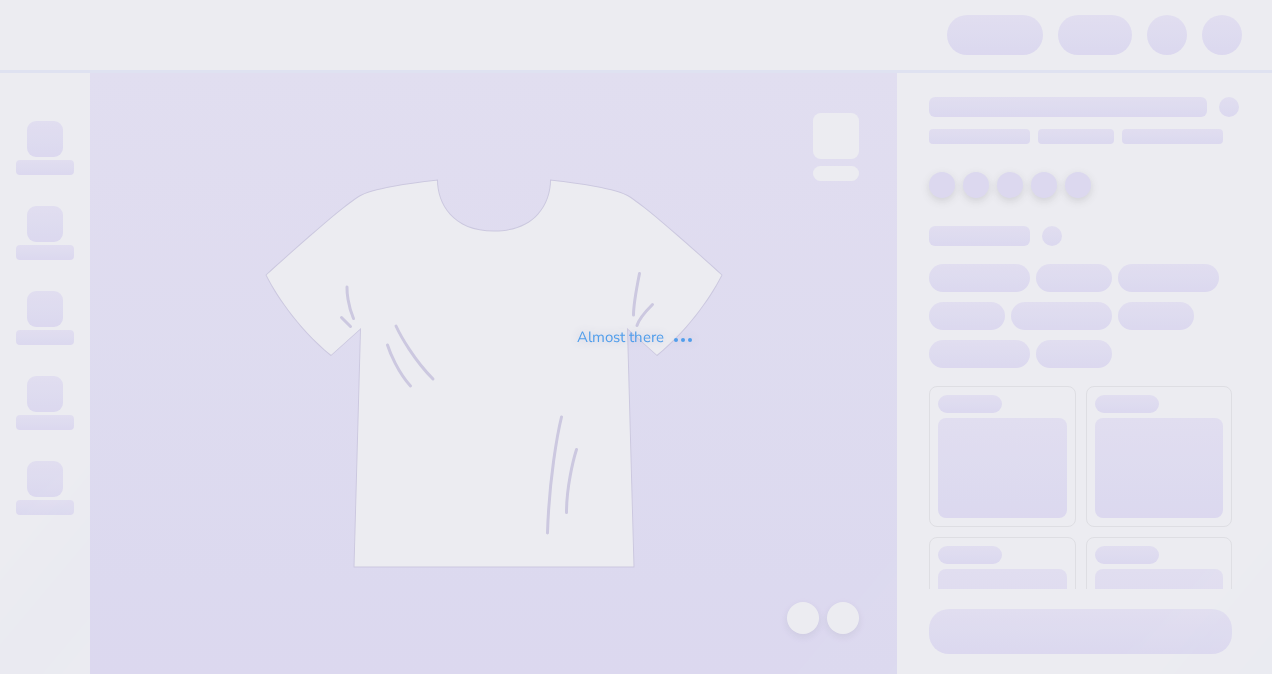 scroll, scrollTop: 0, scrollLeft: 0, axis: both 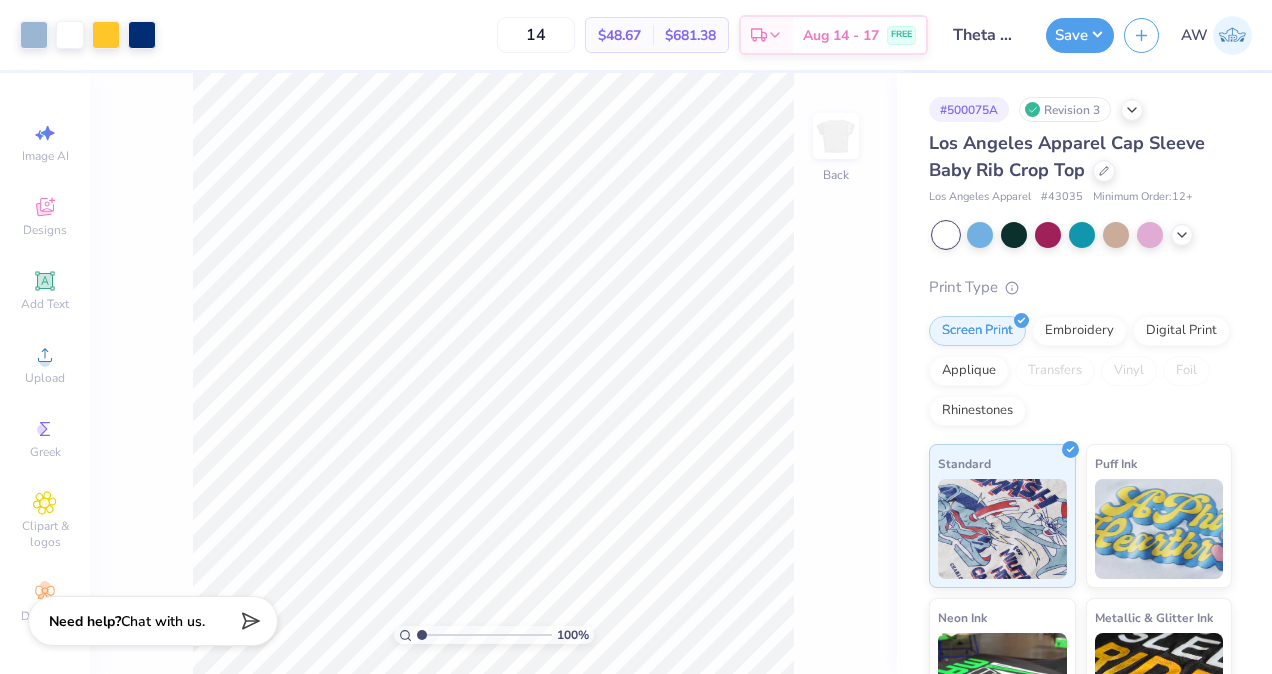 click at bounding box center [106, 35] 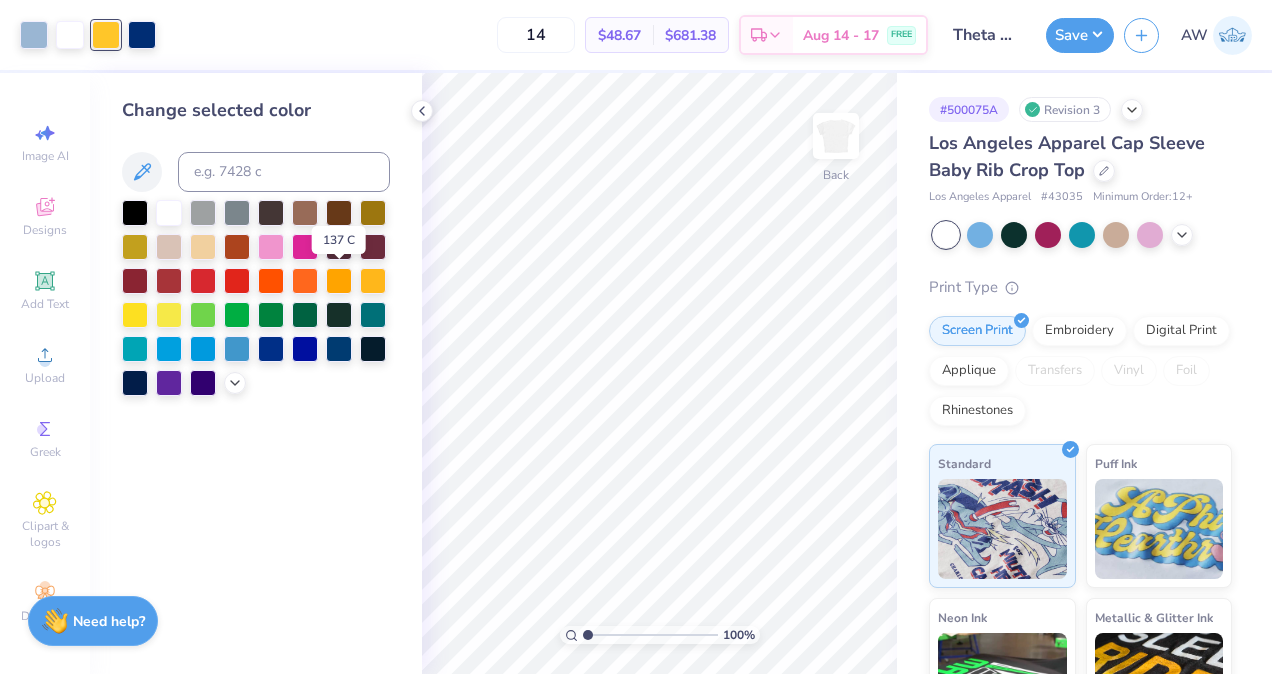 click at bounding box center [339, 281] 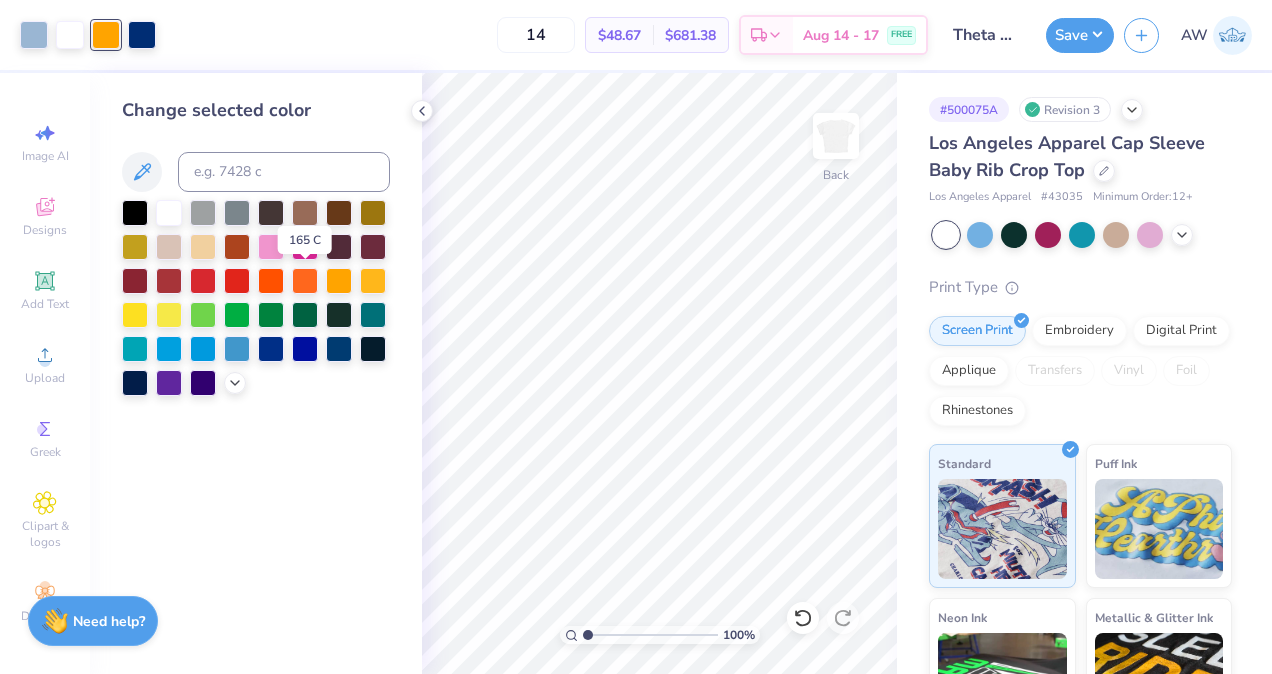 click at bounding box center [305, 281] 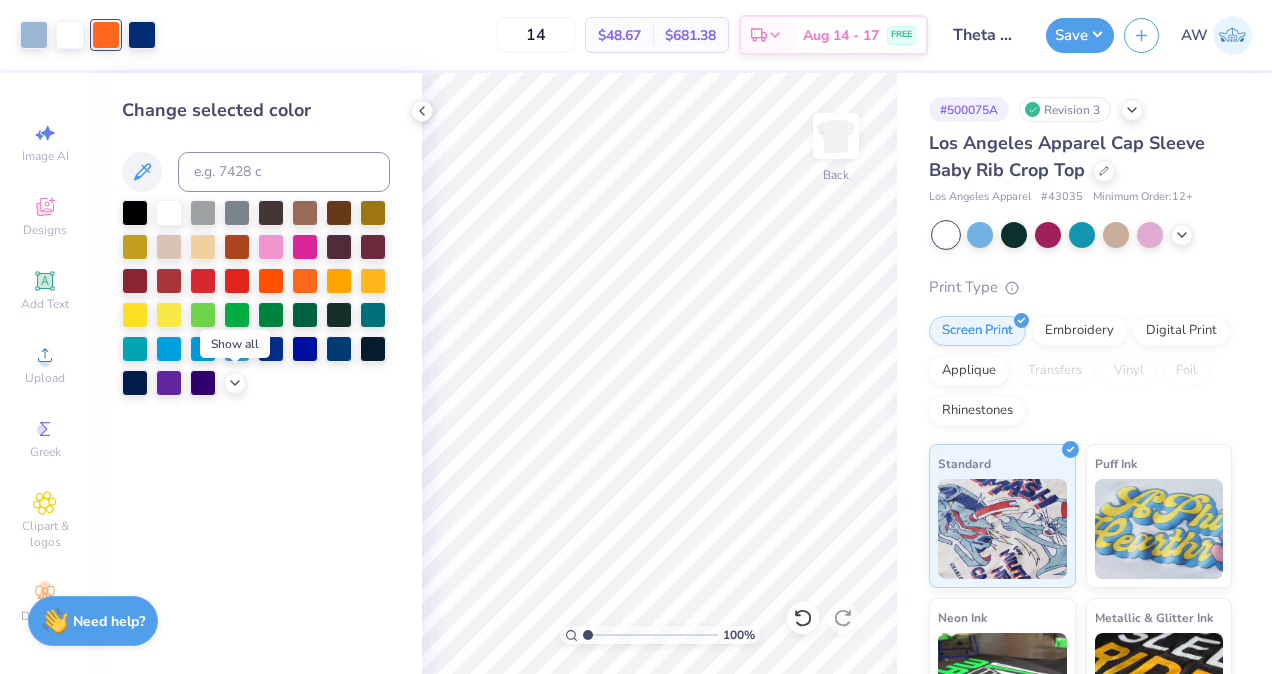 click at bounding box center [235, 383] 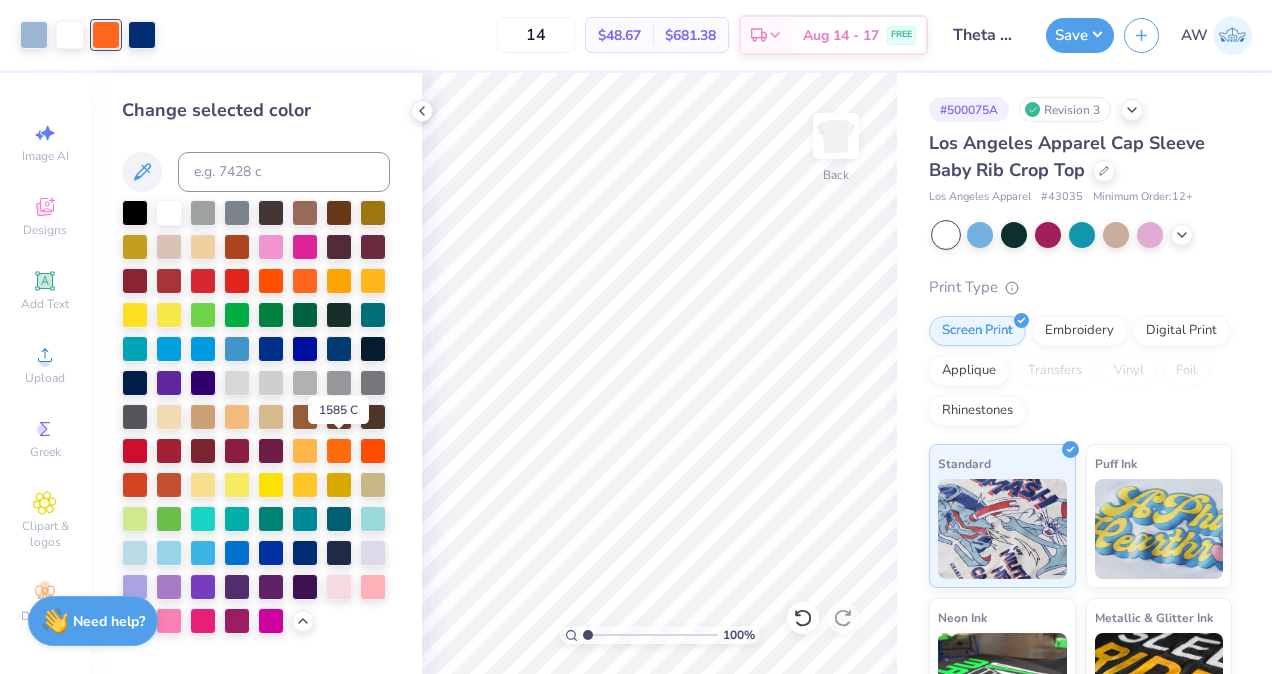 click at bounding box center [339, 451] 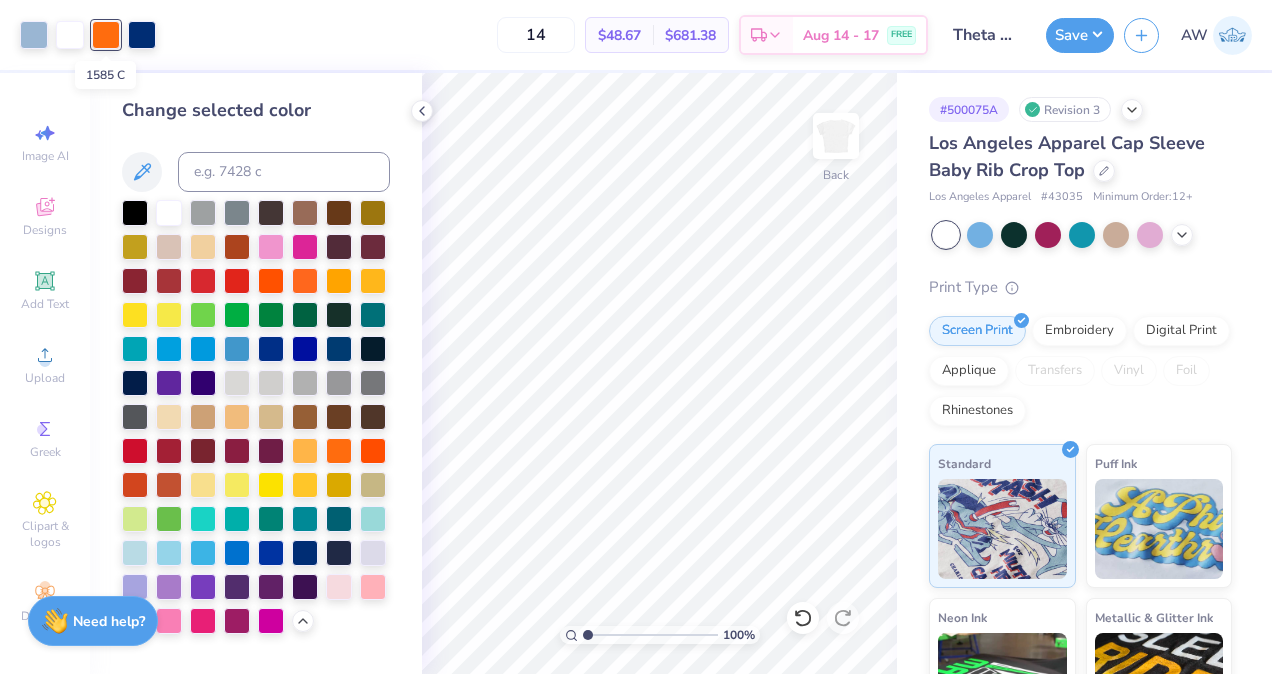 click at bounding box center [106, 35] 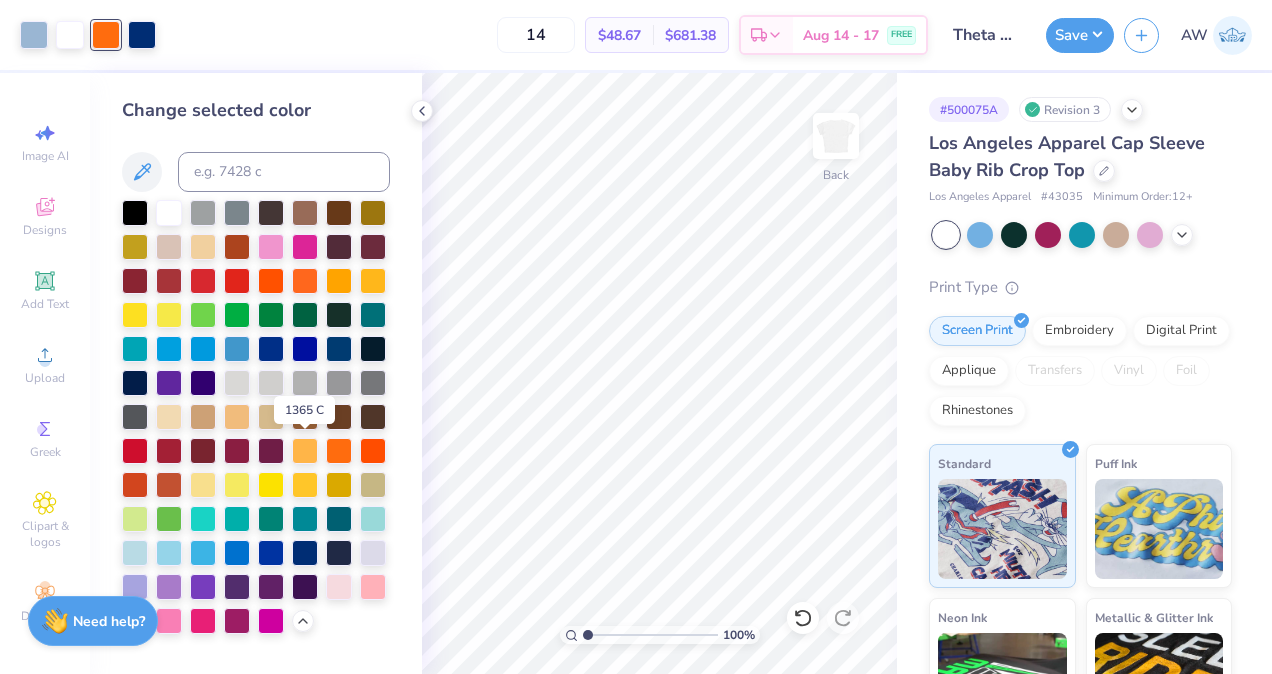 click at bounding box center (305, 451) 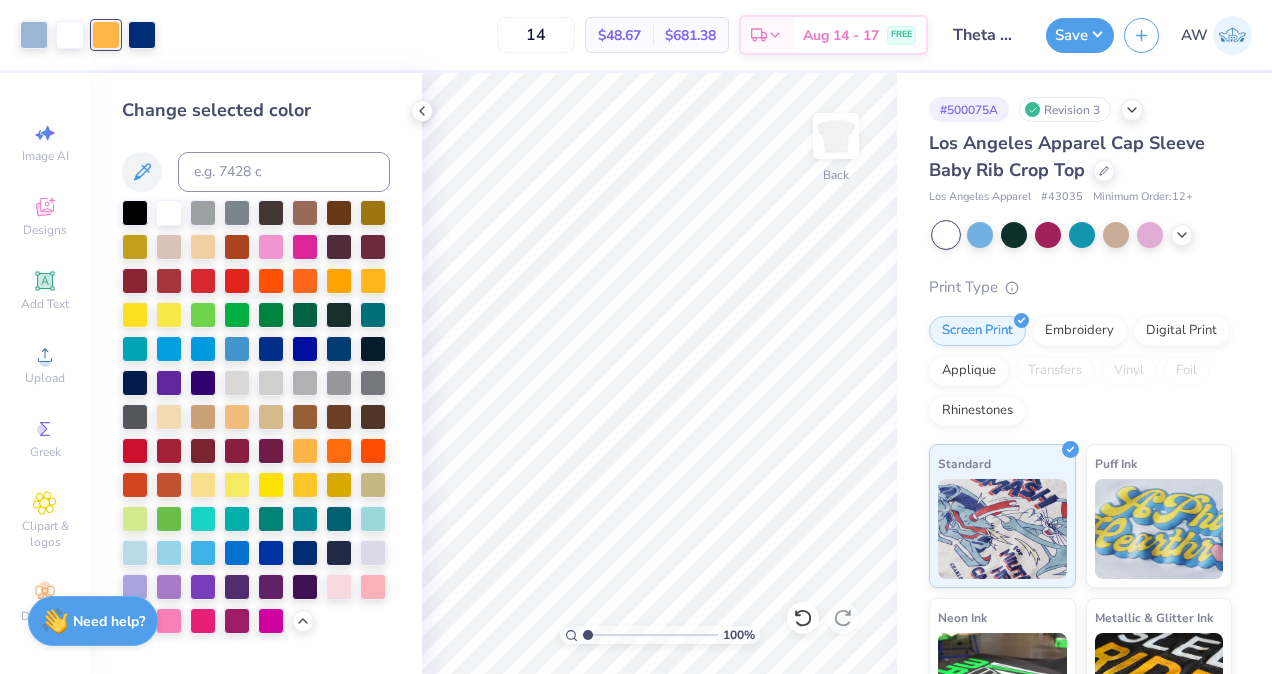 click at bounding box center [339, 281] 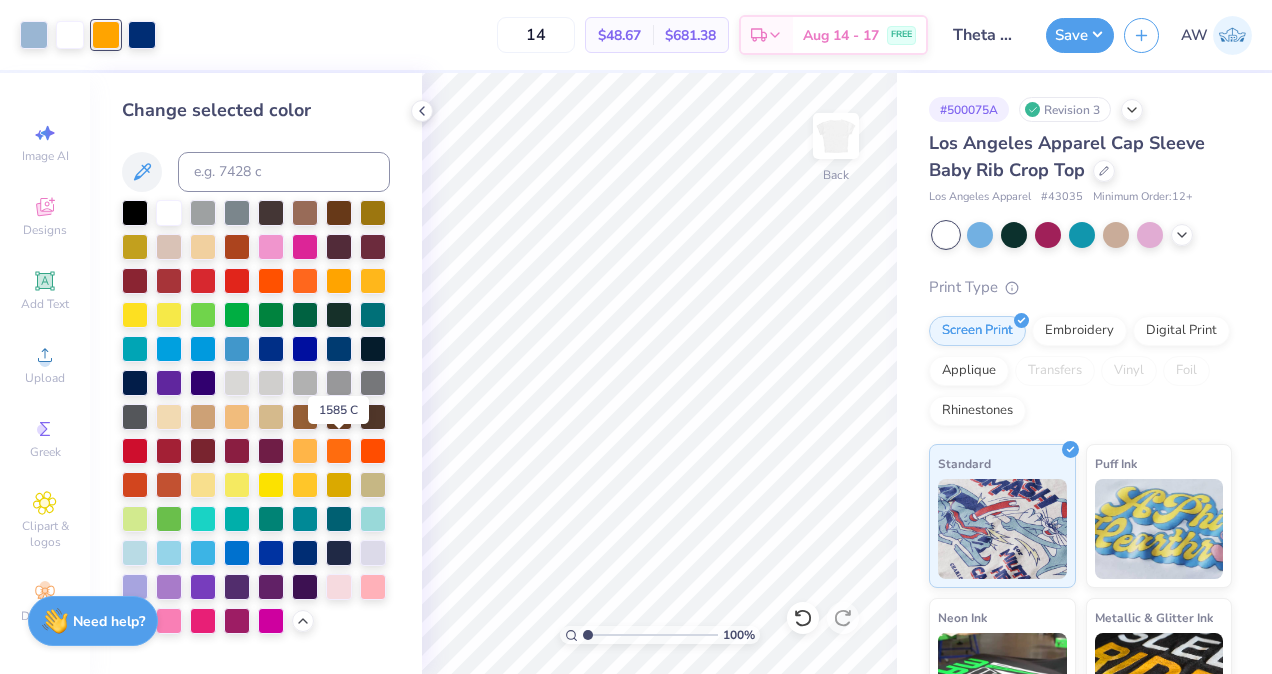click at bounding box center (339, 451) 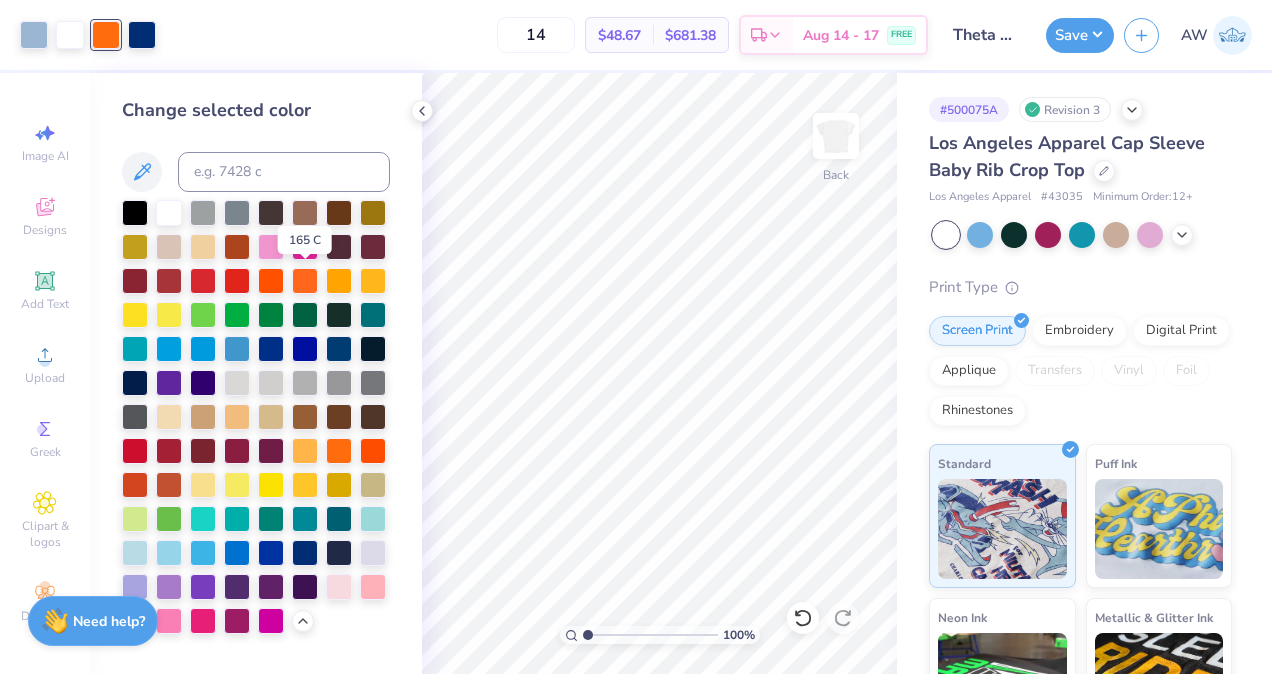 click at bounding box center (305, 281) 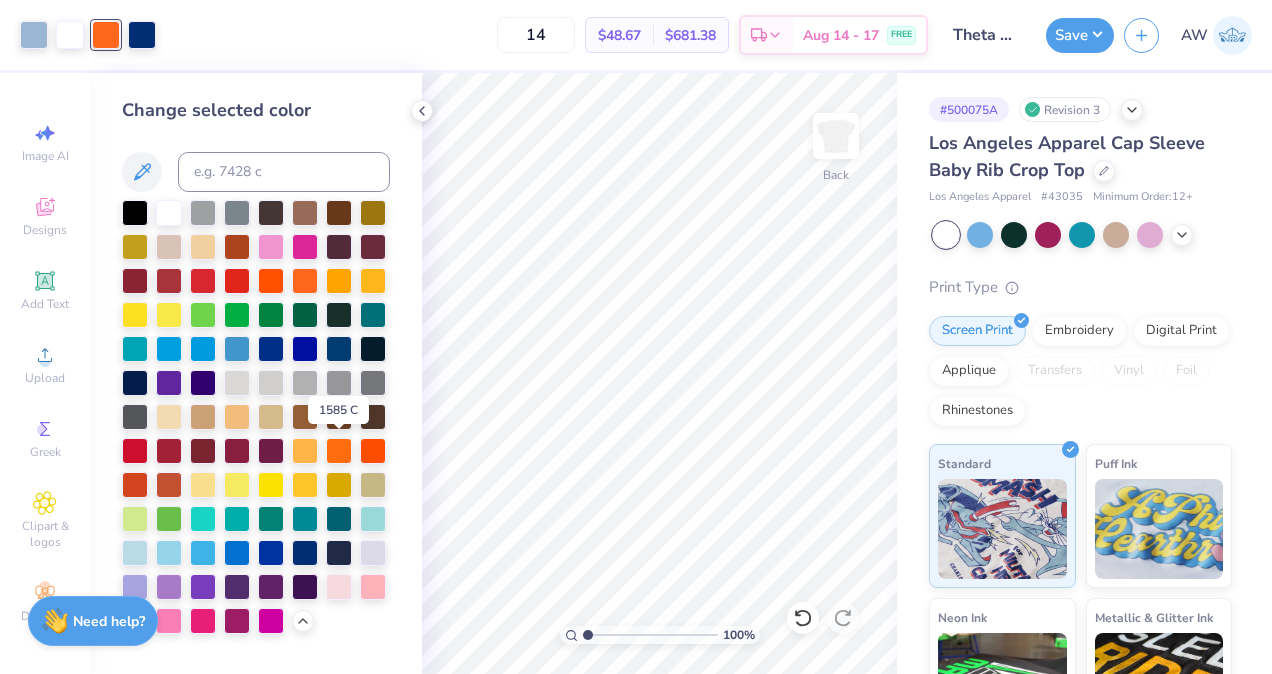 click at bounding box center (339, 451) 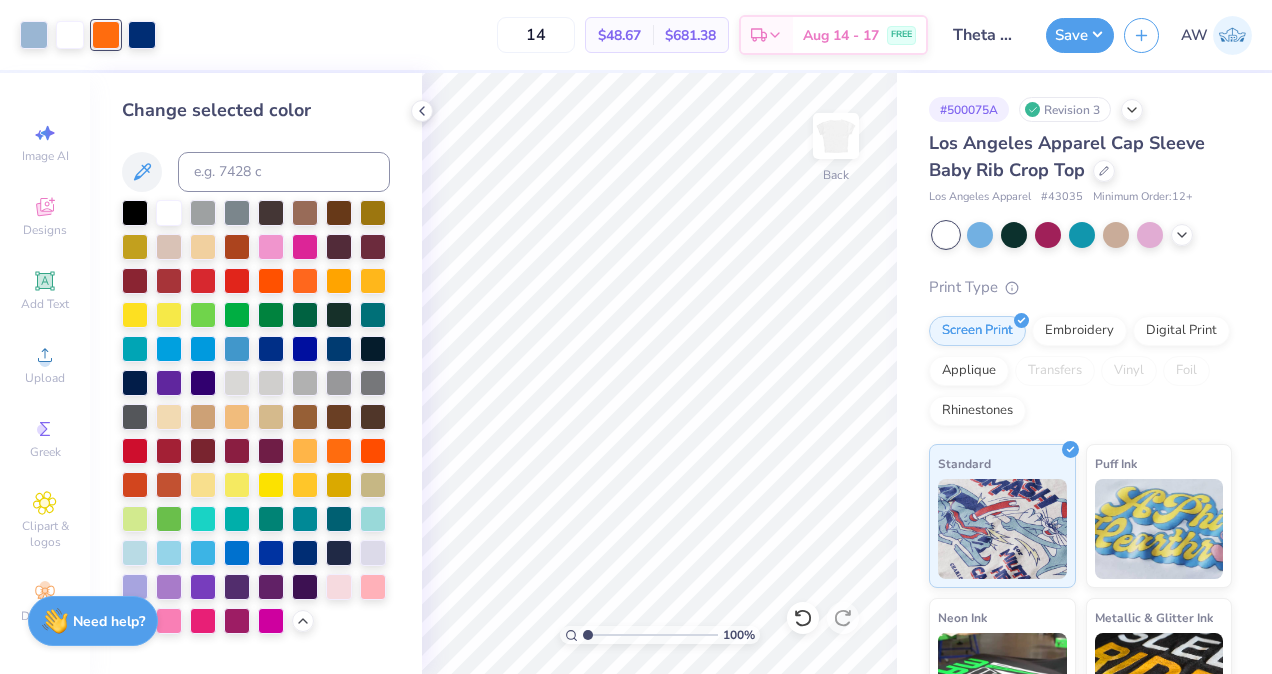 click on "Save" at bounding box center [1080, 35] 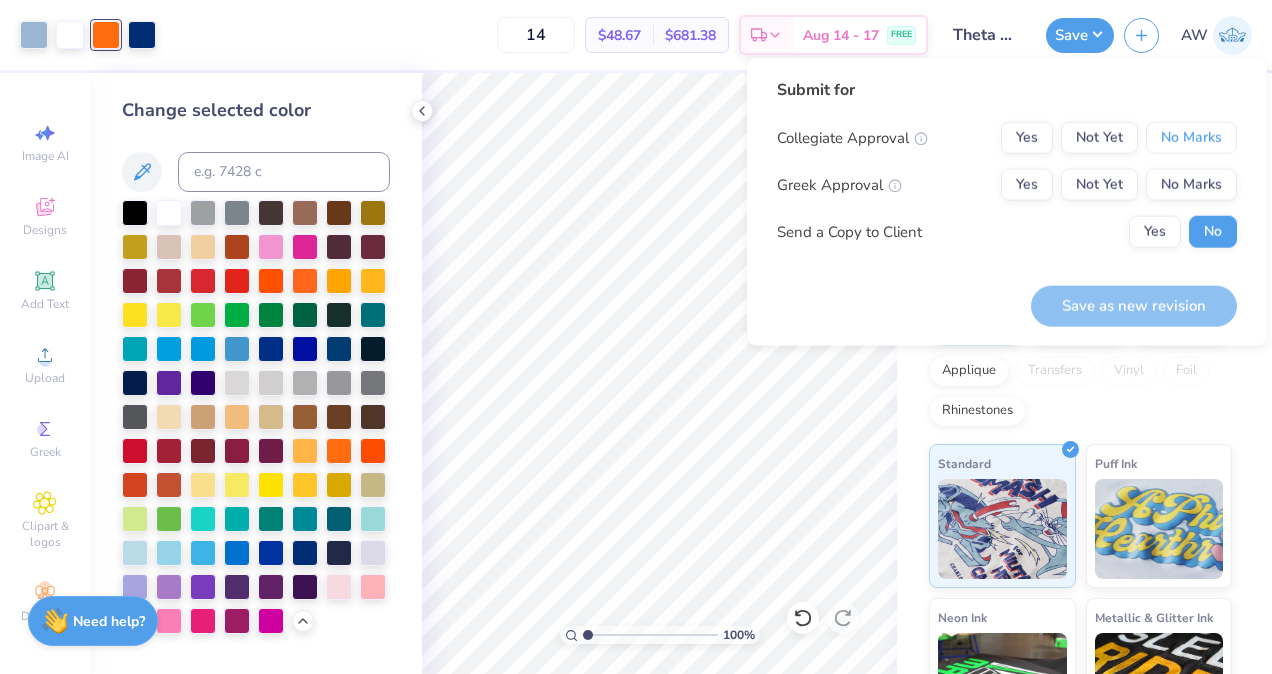 click on "No Marks" at bounding box center (1191, 138) 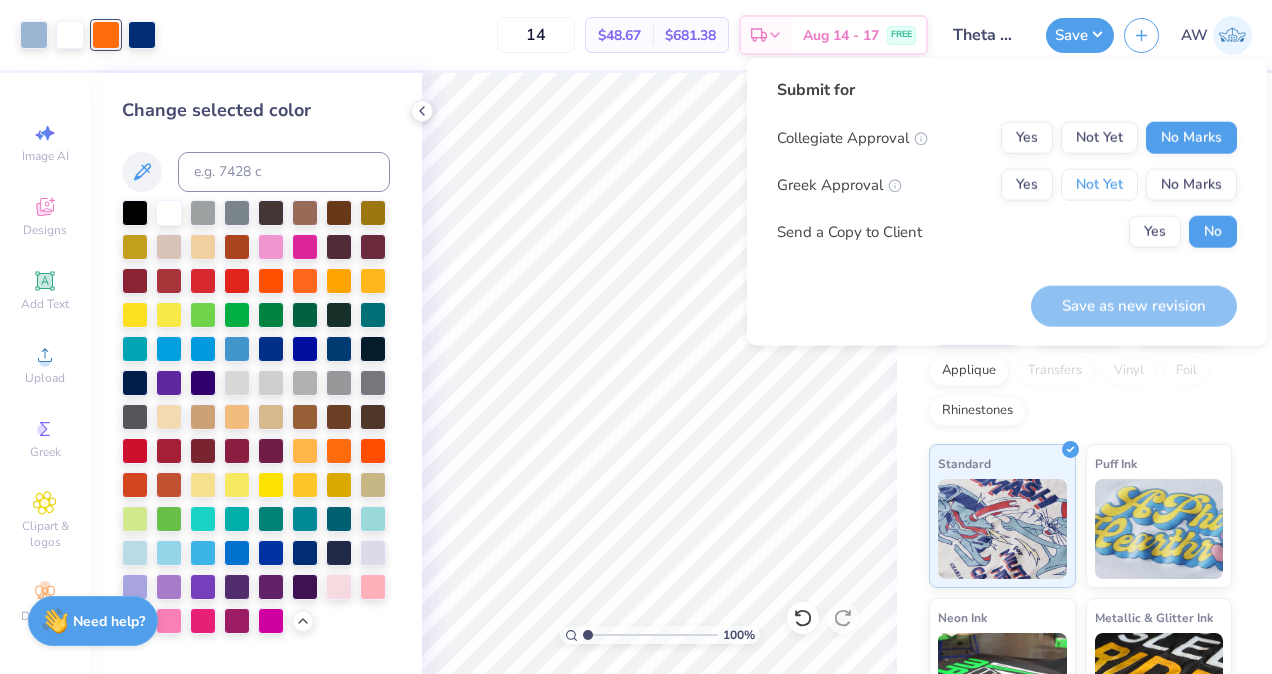 click on "Not Yet" at bounding box center (1099, 185) 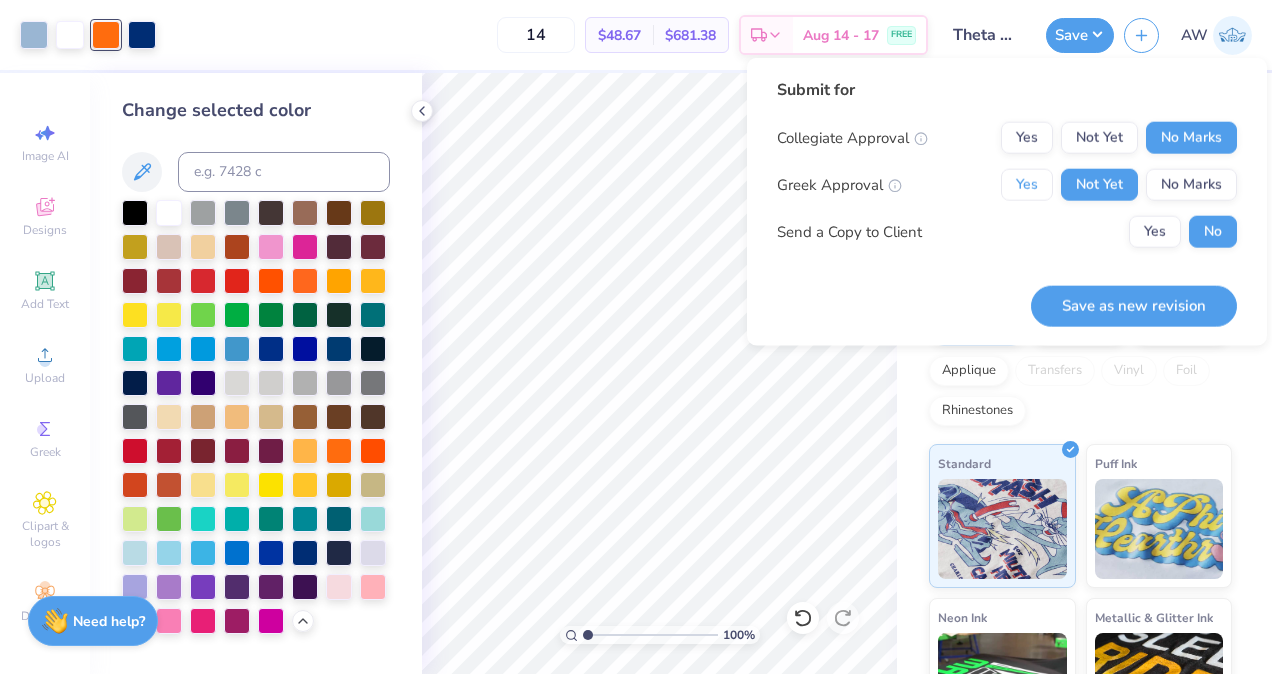 click on "Yes" at bounding box center [1027, 185] 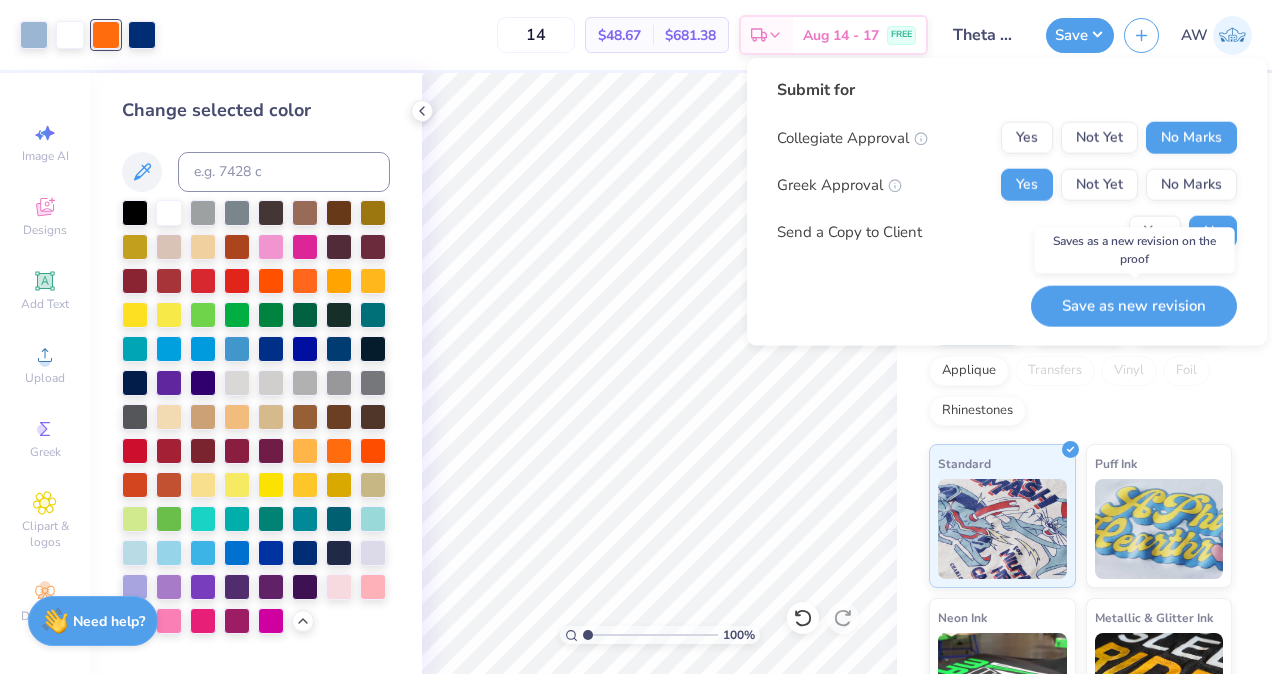 click on "Save as new revision" at bounding box center (1134, 305) 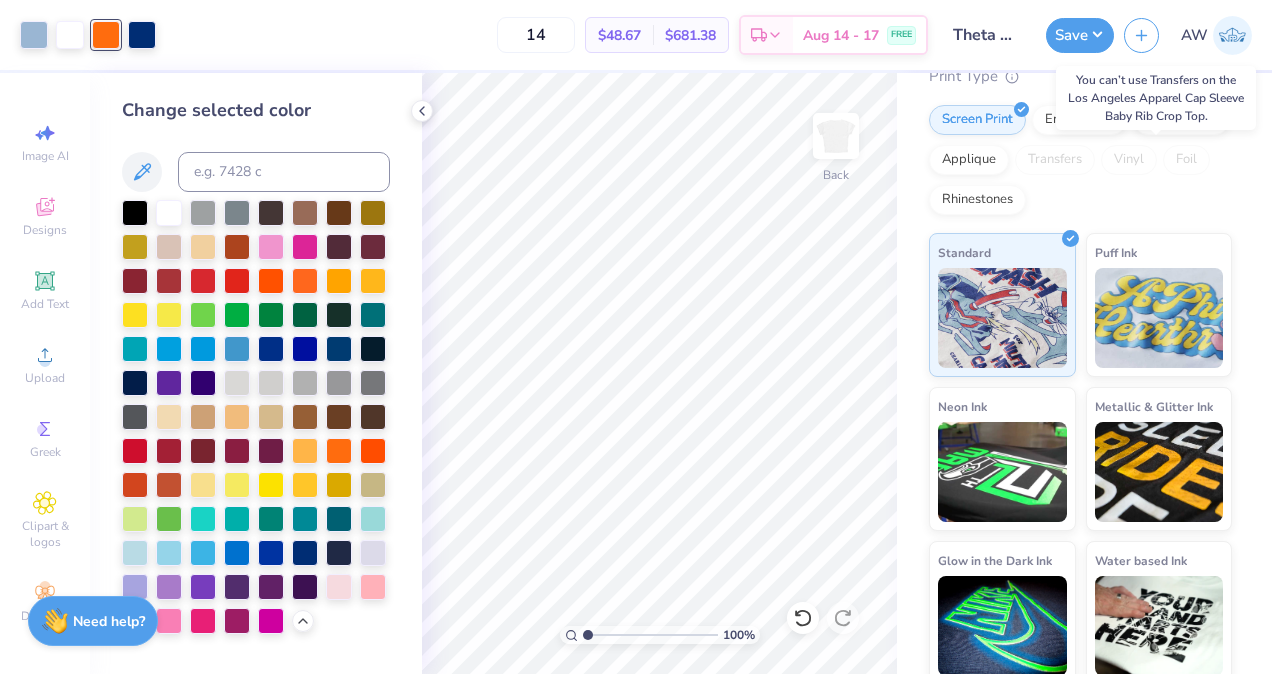 scroll, scrollTop: 222, scrollLeft: 0, axis: vertical 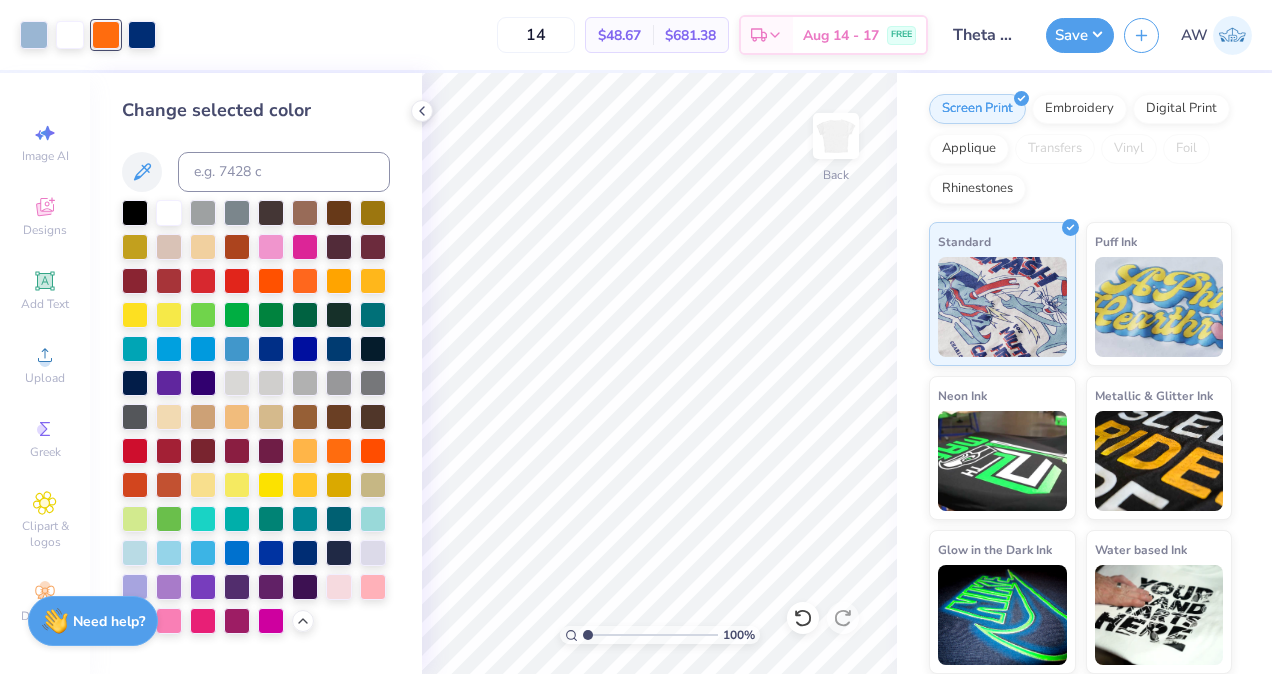 click on "Digital Print" at bounding box center (1181, 109) 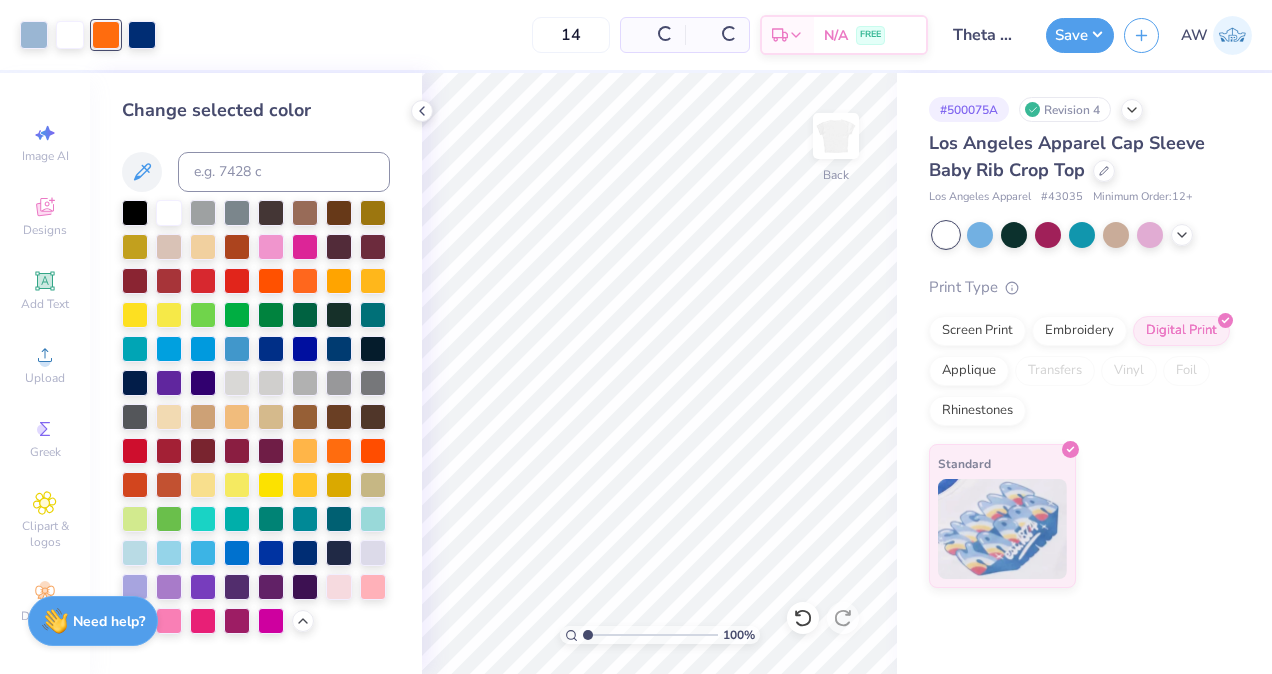 scroll, scrollTop: 0, scrollLeft: 0, axis: both 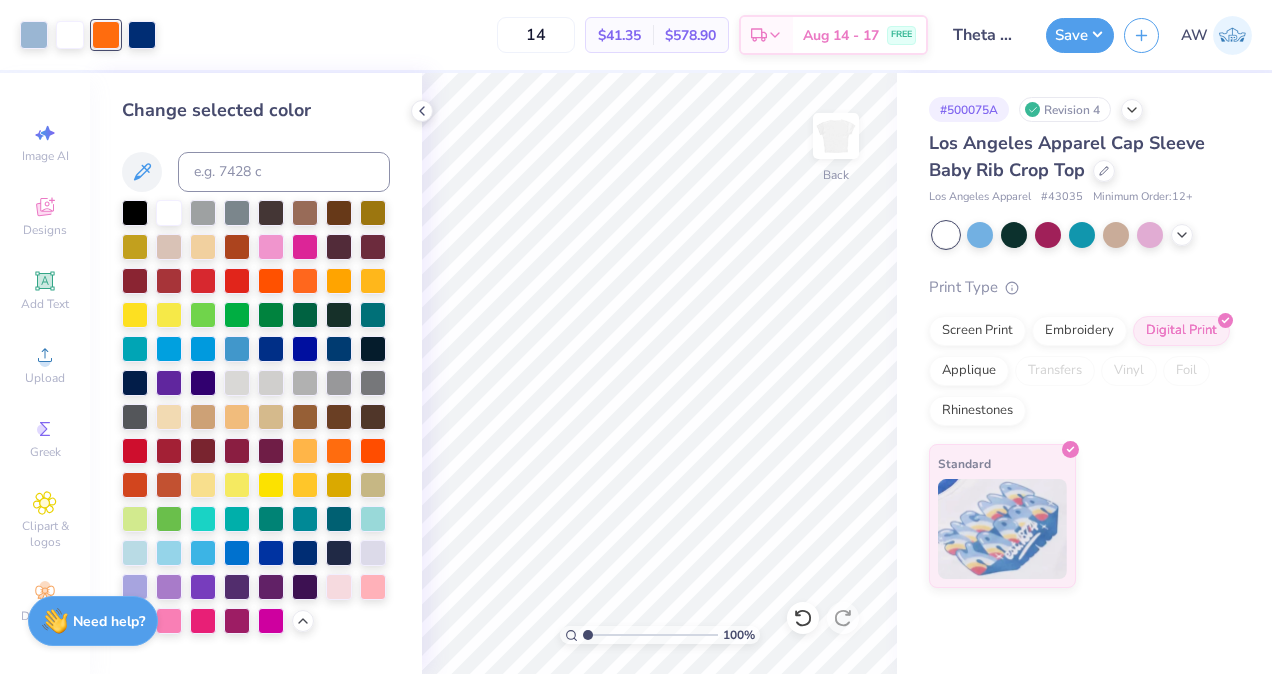 click on "Applique" at bounding box center [969, 371] 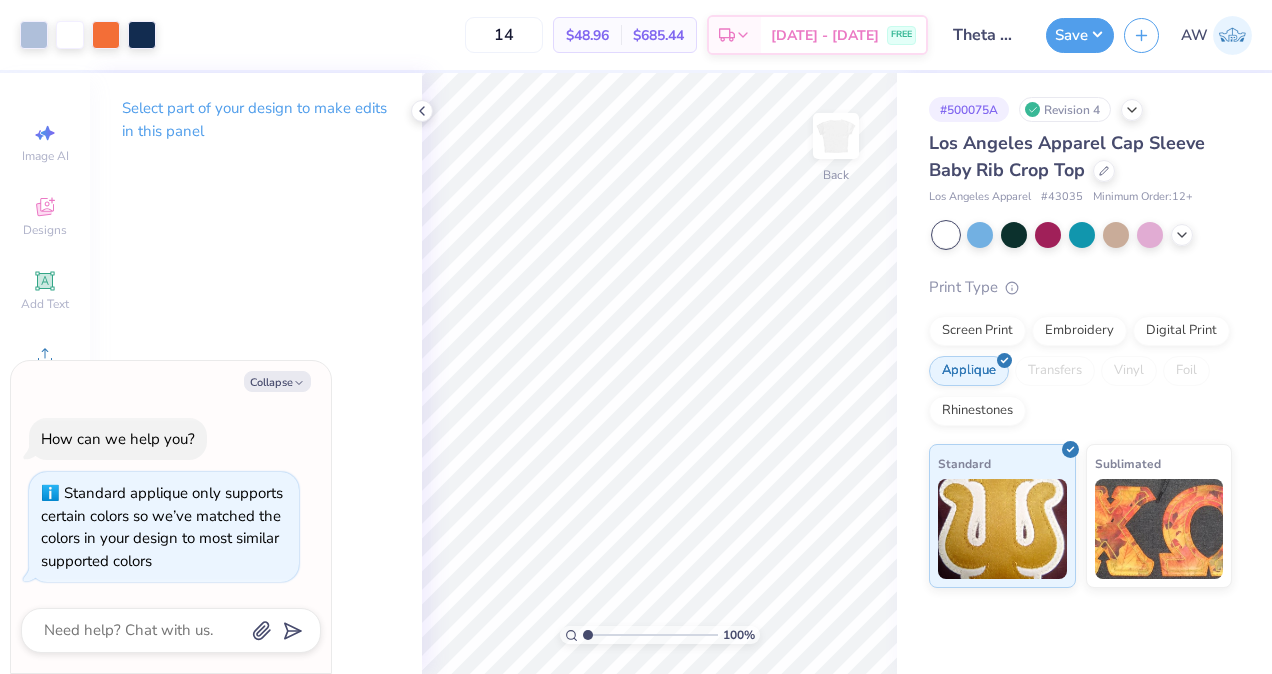 click on "Rhinestones" at bounding box center [977, 411] 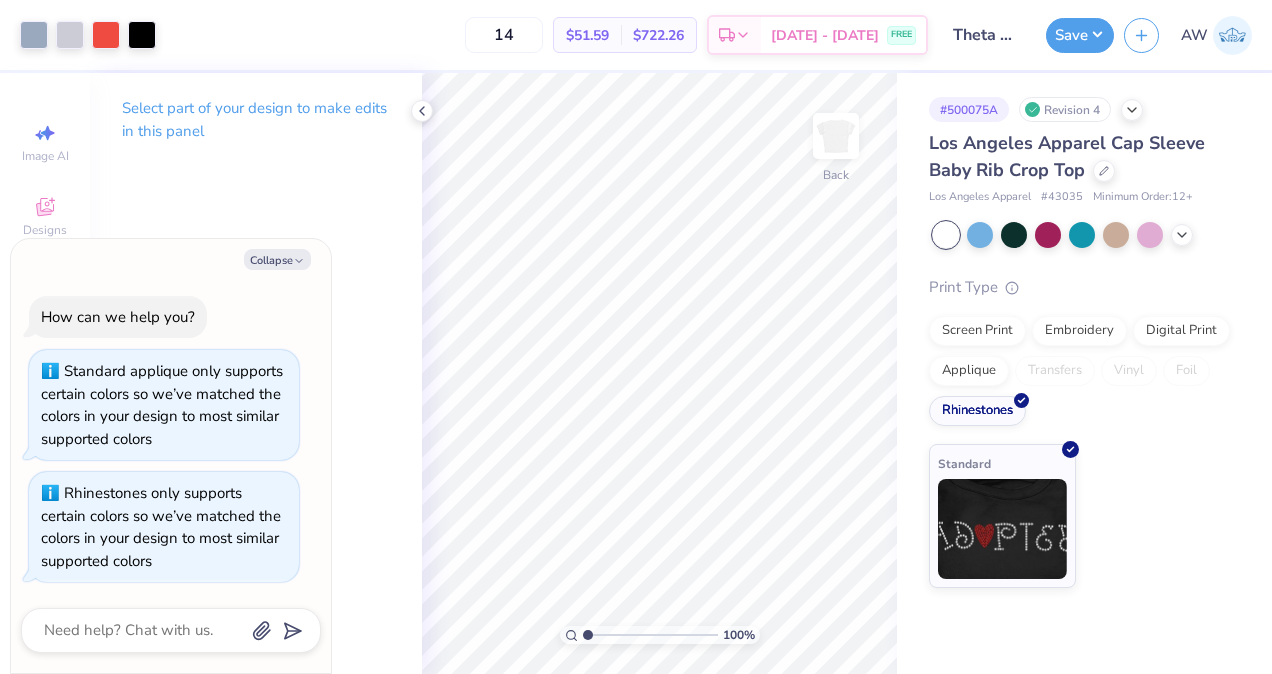 click on "Screen Print" at bounding box center [977, 331] 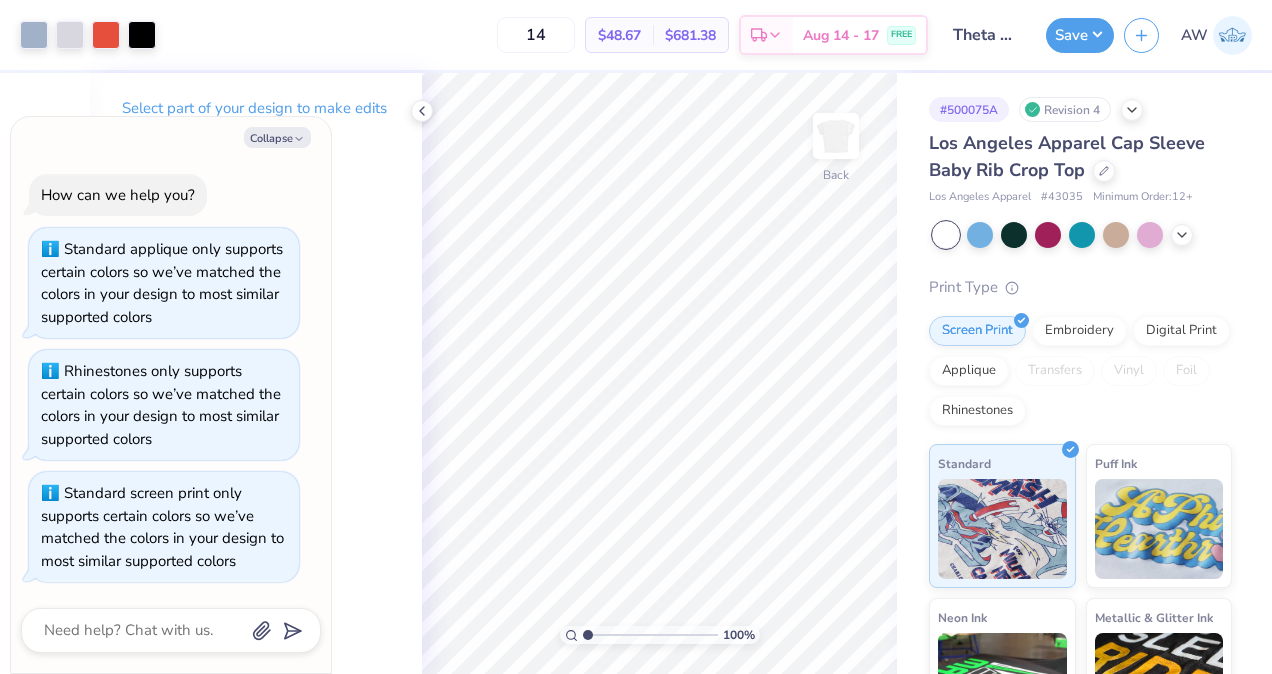 click 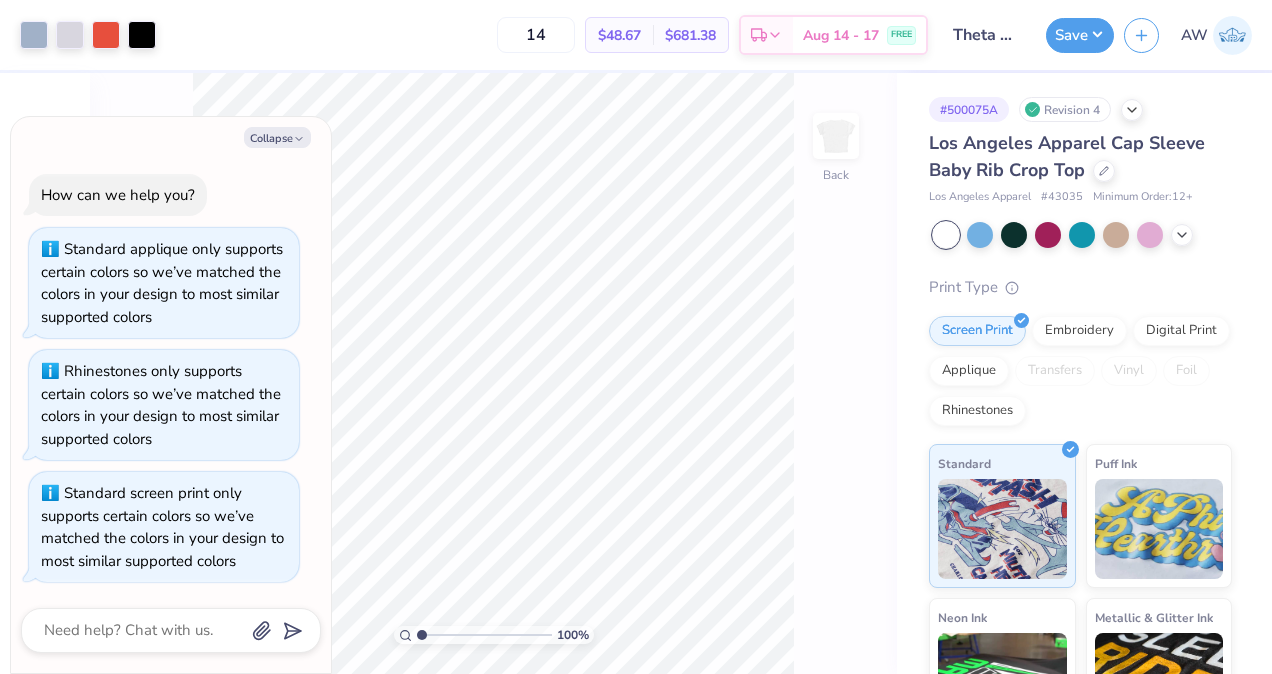 click on "Collapse" at bounding box center [277, 137] 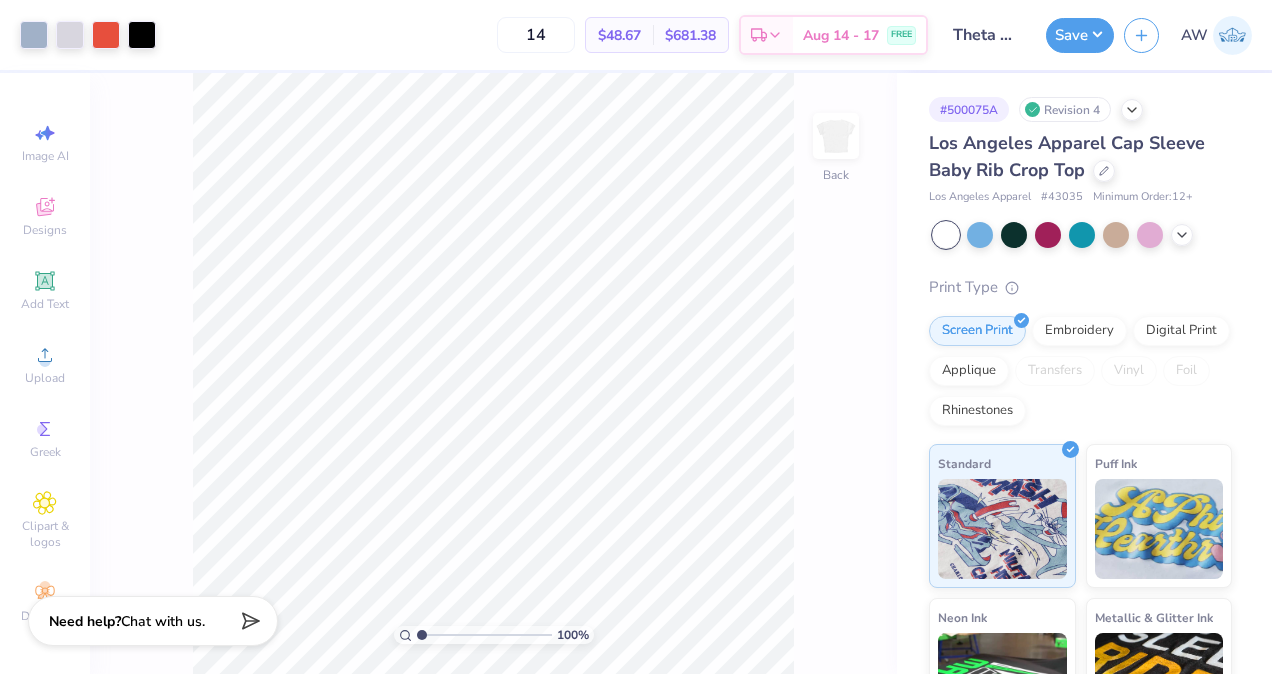 type on "x" 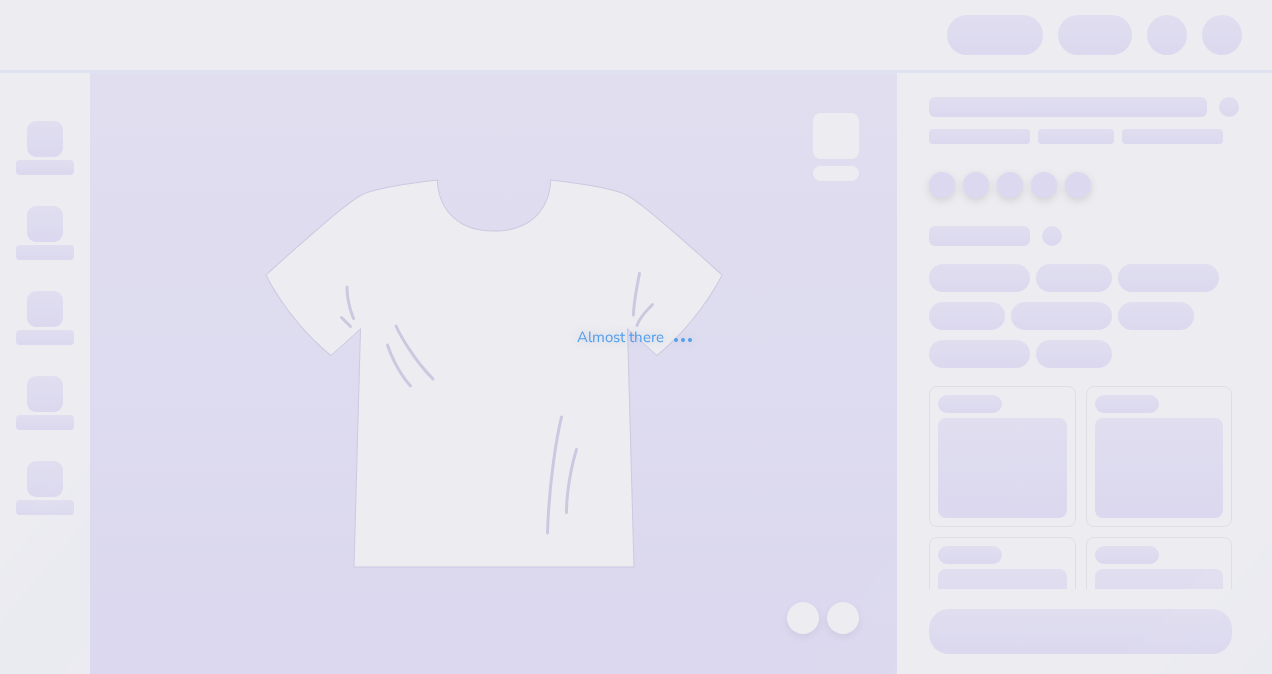 scroll, scrollTop: 0, scrollLeft: 0, axis: both 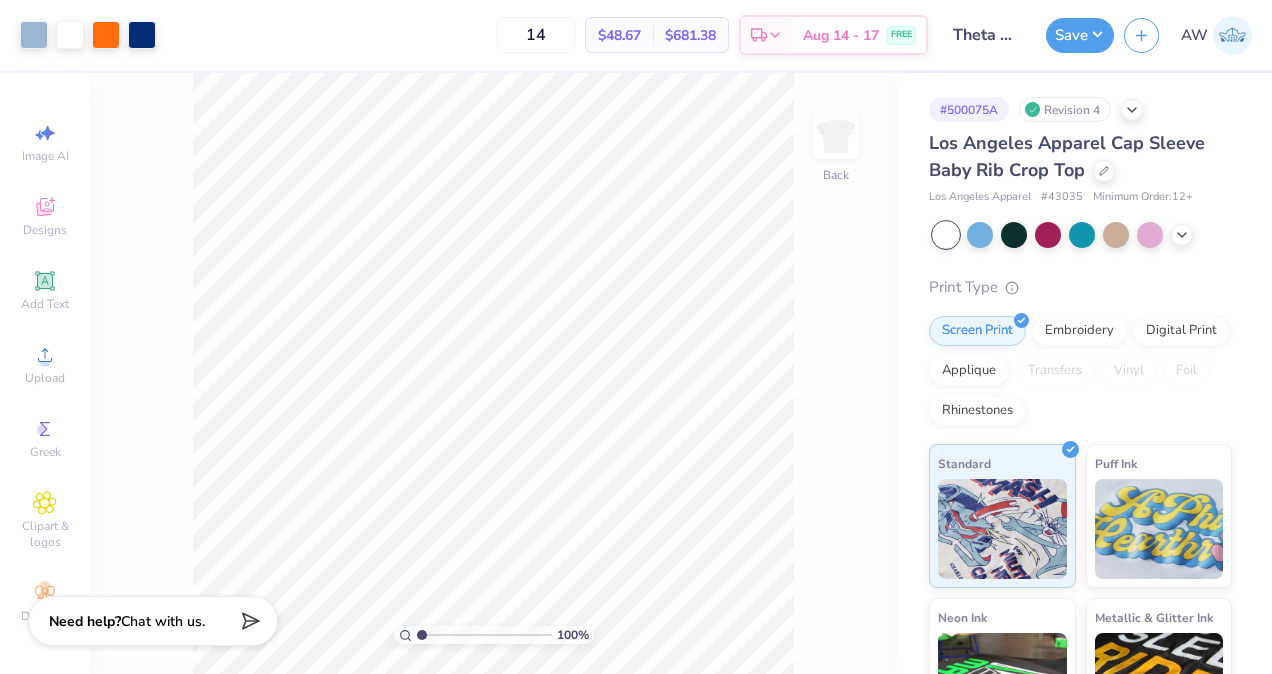 click on "Digital Print" at bounding box center [1181, 331] 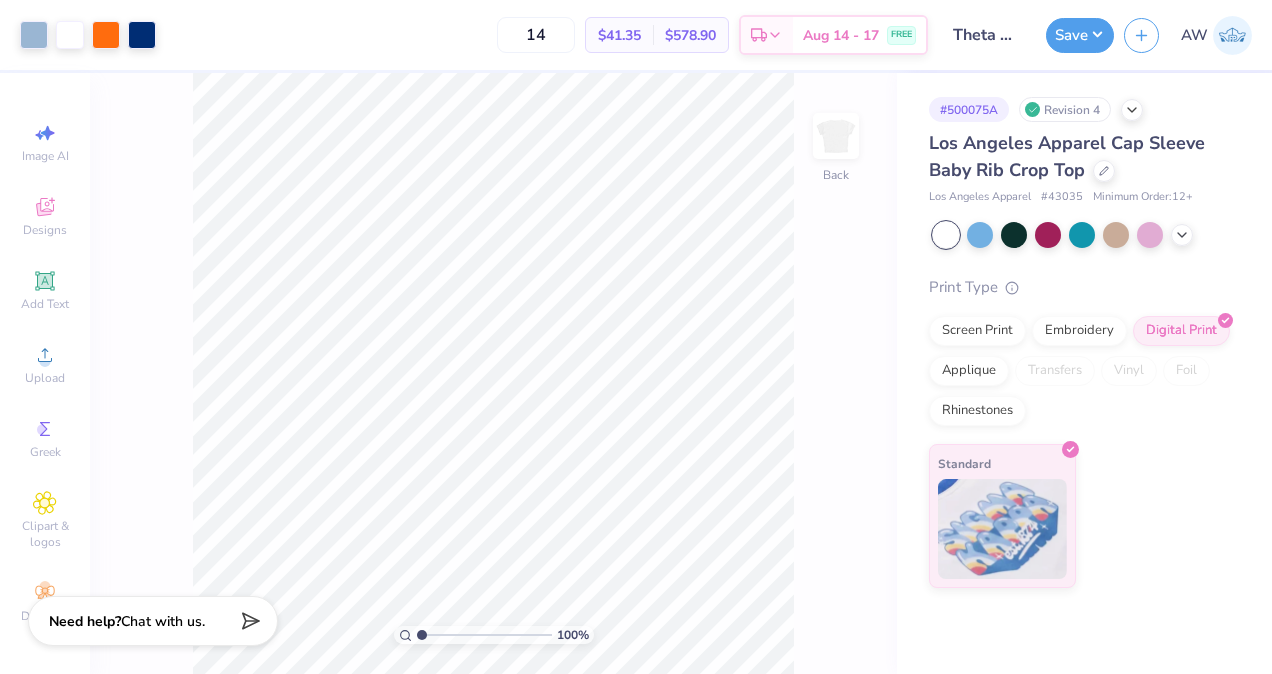 click on "14" at bounding box center [536, 35] 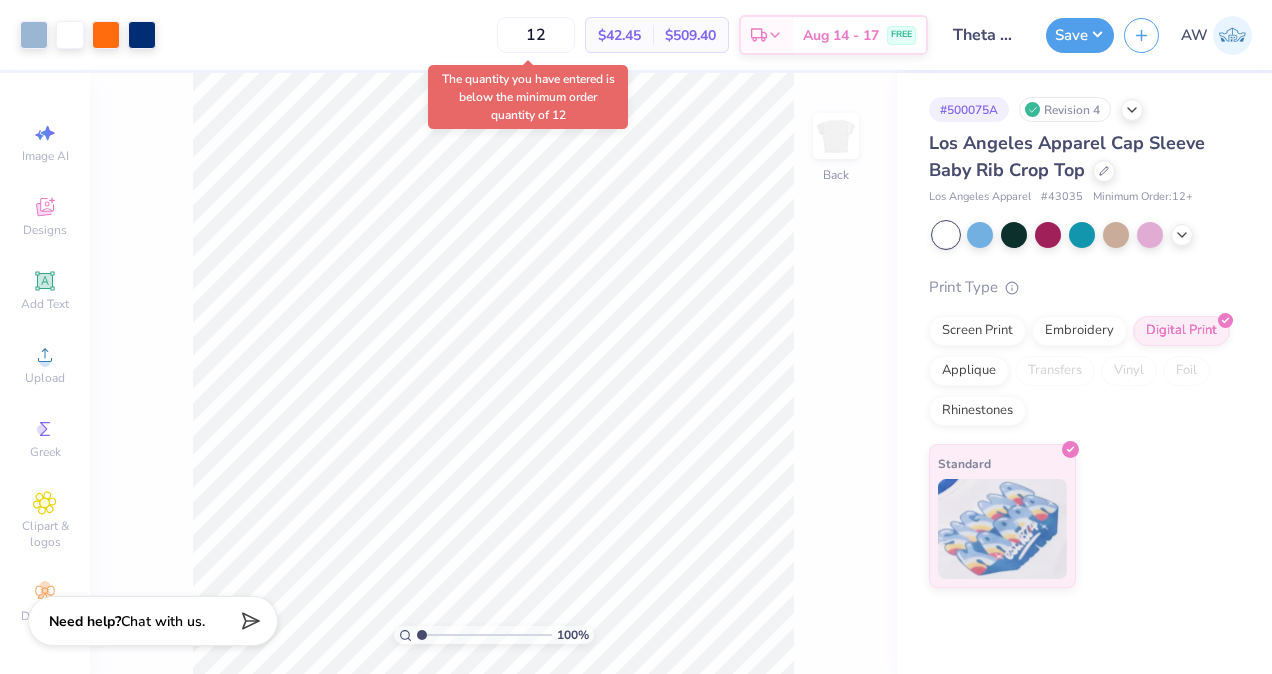 click on "12" at bounding box center [536, 35] 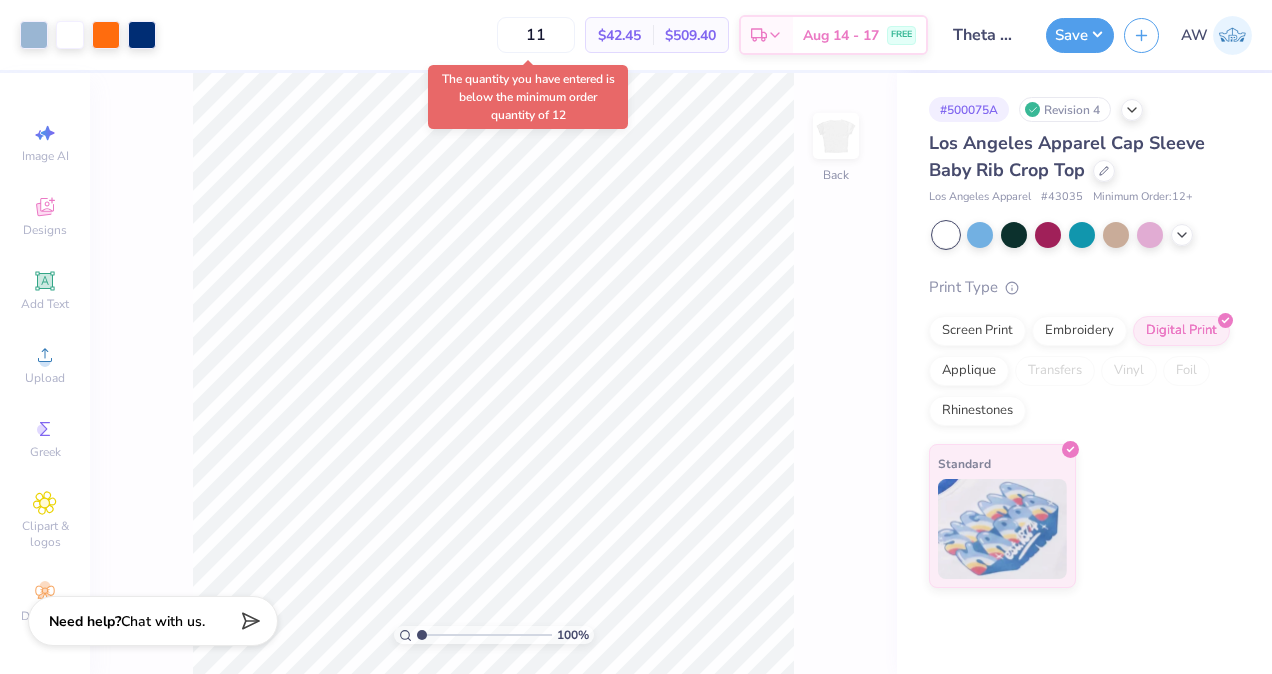 type on "12" 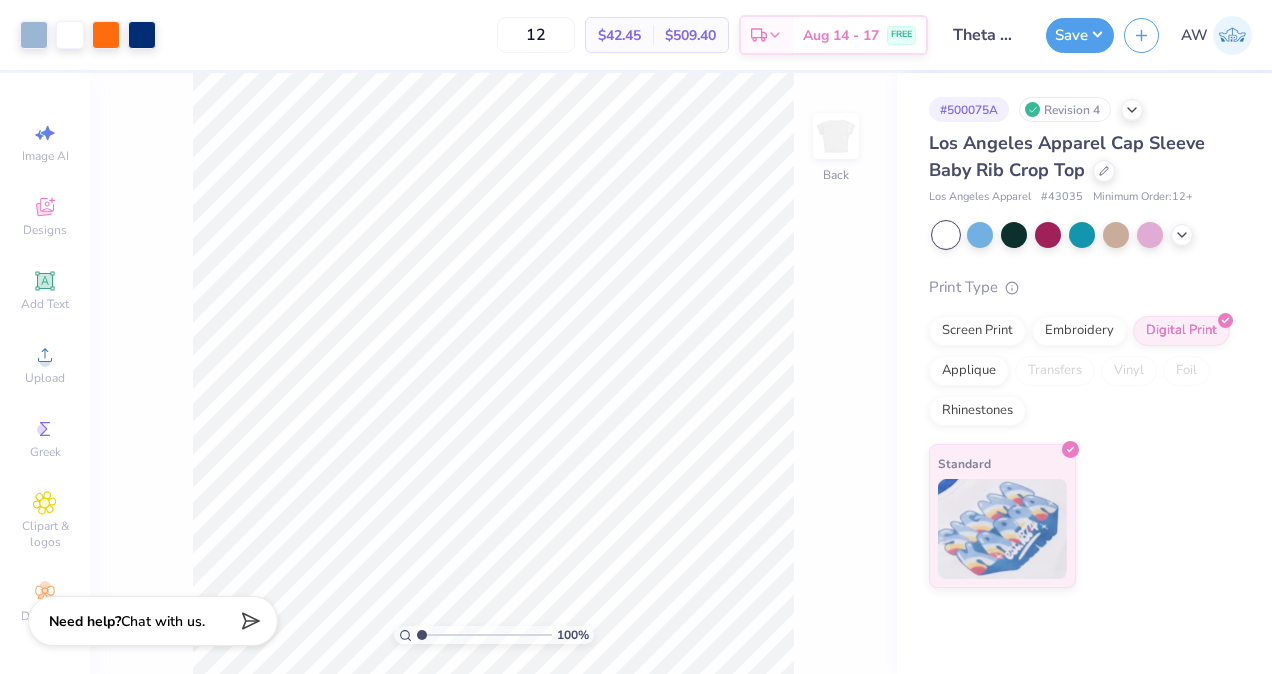 click on "Screen Print" at bounding box center [977, 331] 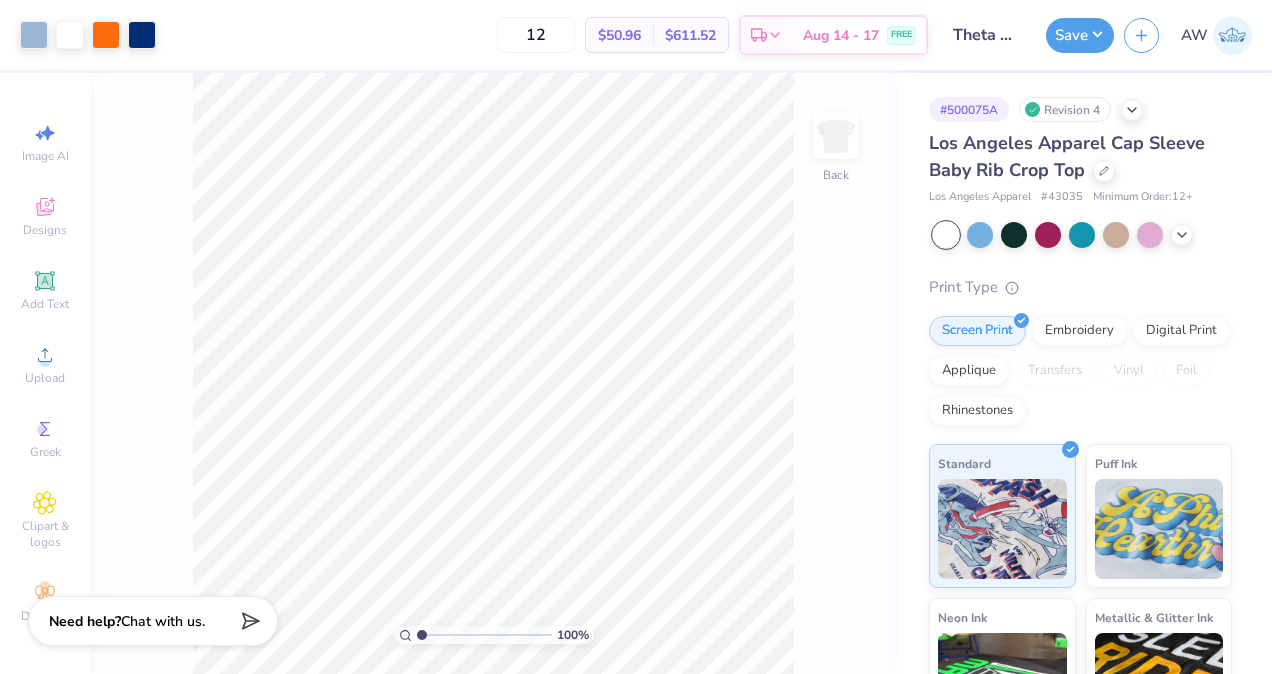 click on "Save" at bounding box center (1080, 35) 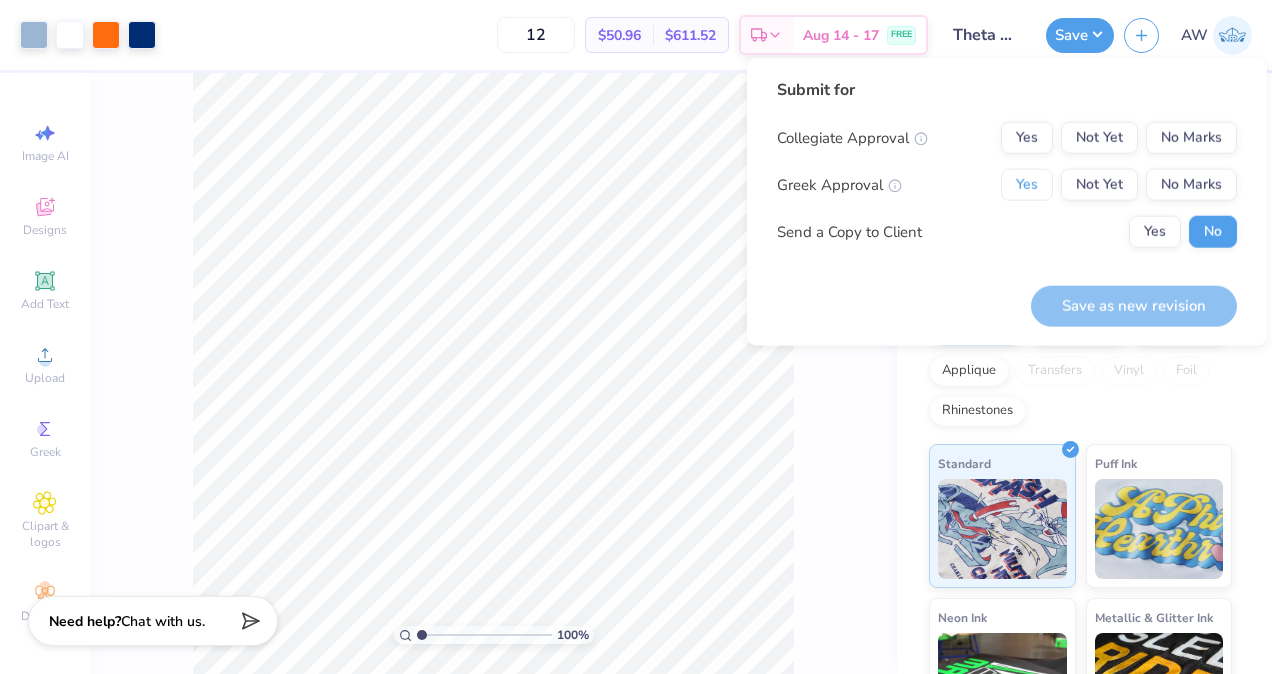 click on "Yes" at bounding box center (1027, 185) 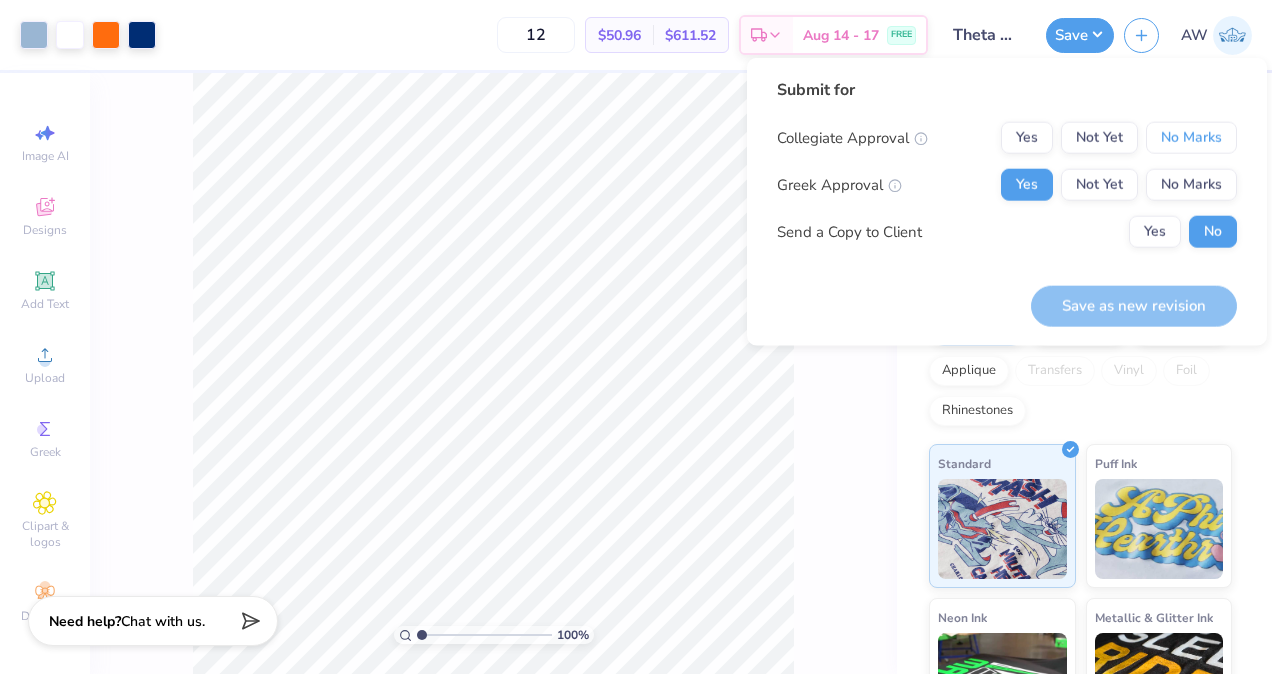 click on "No Marks" at bounding box center [1191, 138] 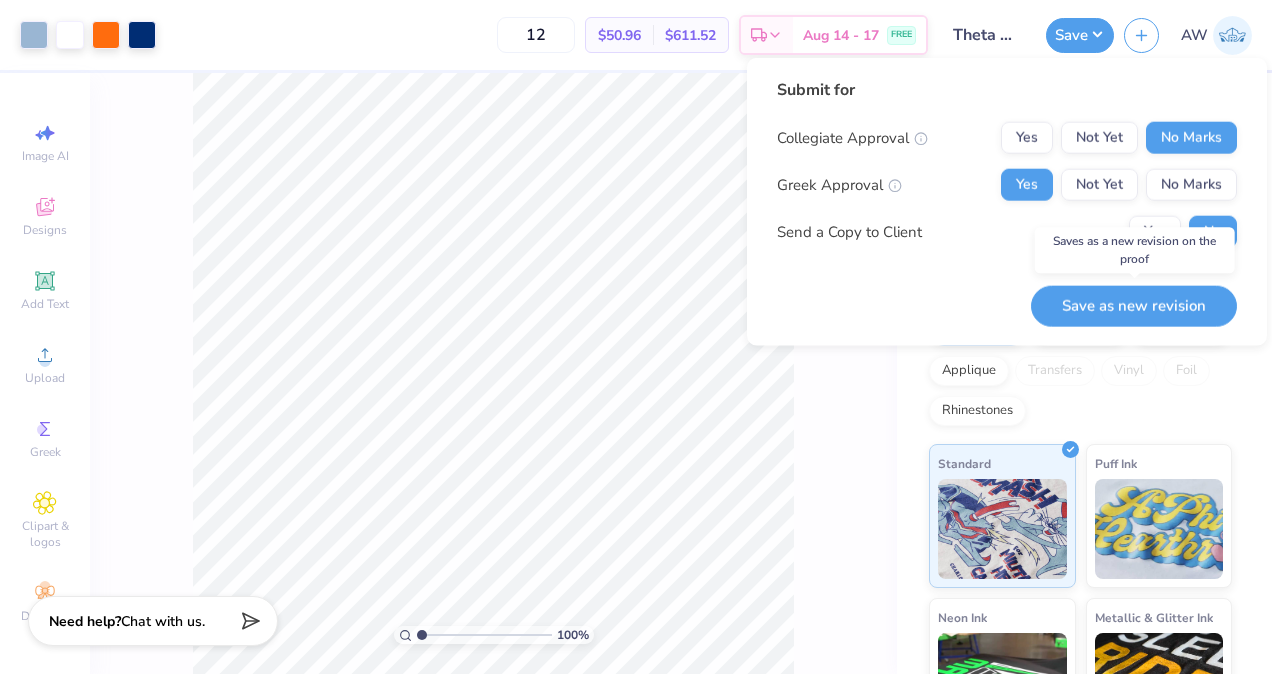 click on "Save as new revision" at bounding box center [1134, 305] 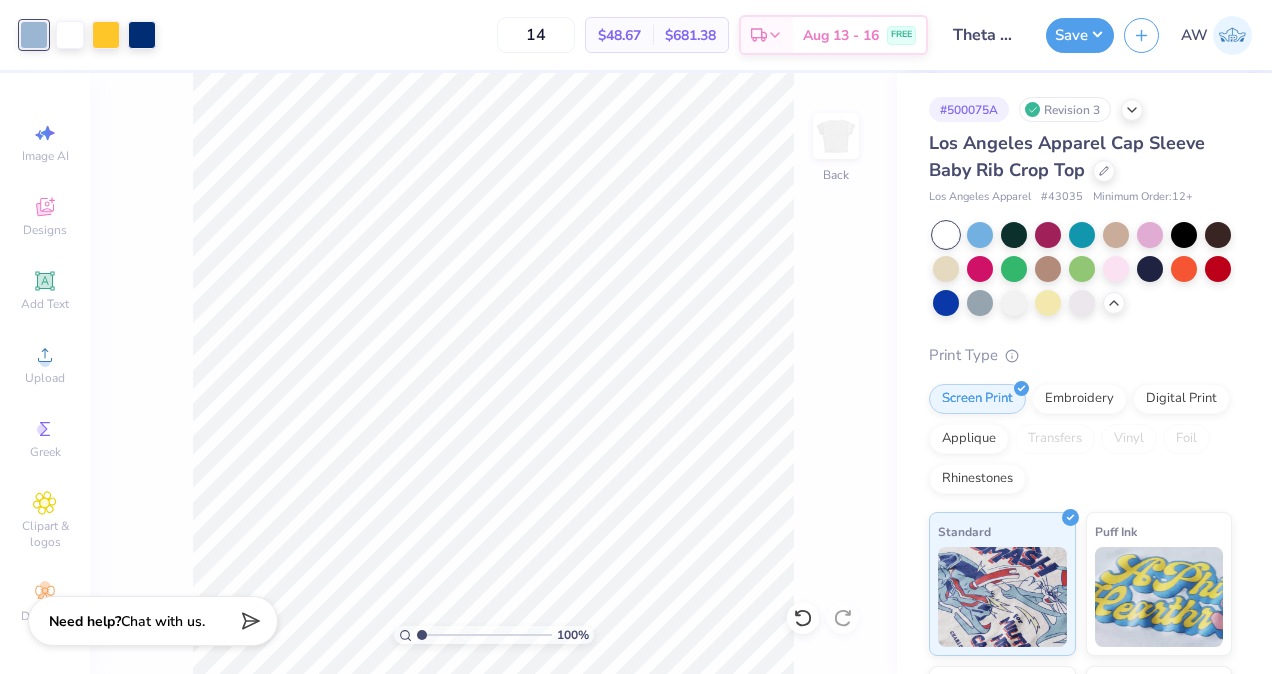 scroll, scrollTop: 0, scrollLeft: 0, axis: both 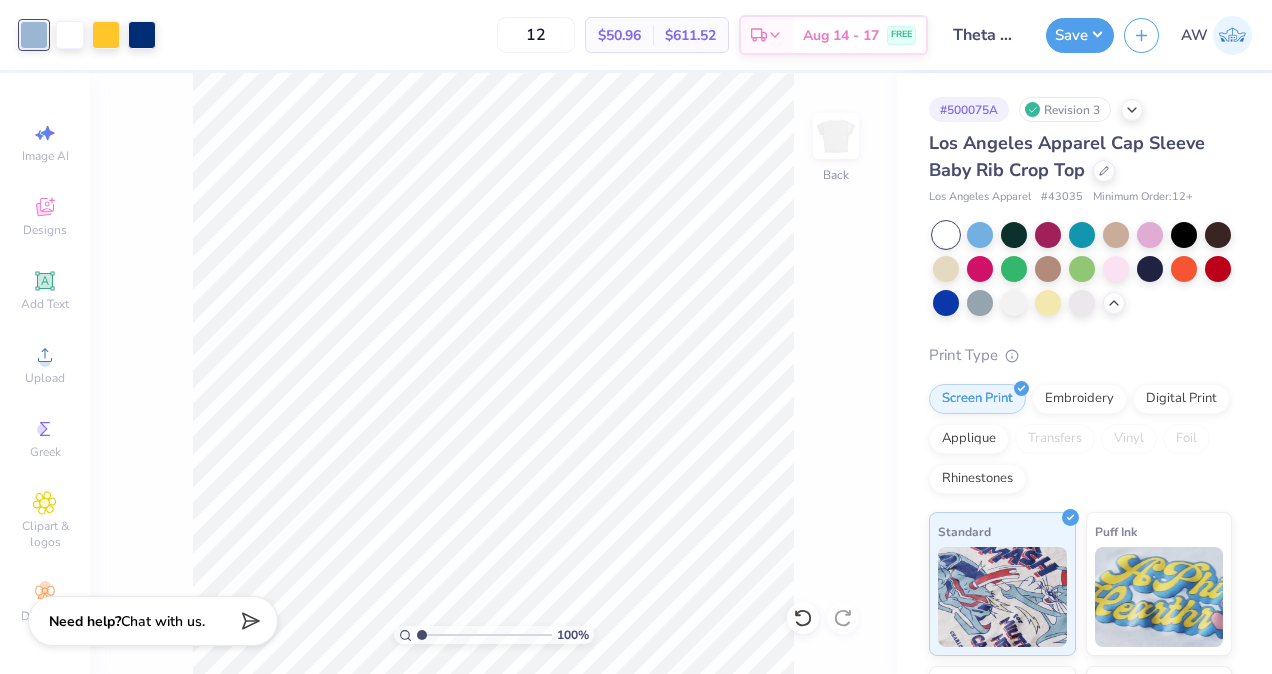 type on "12" 